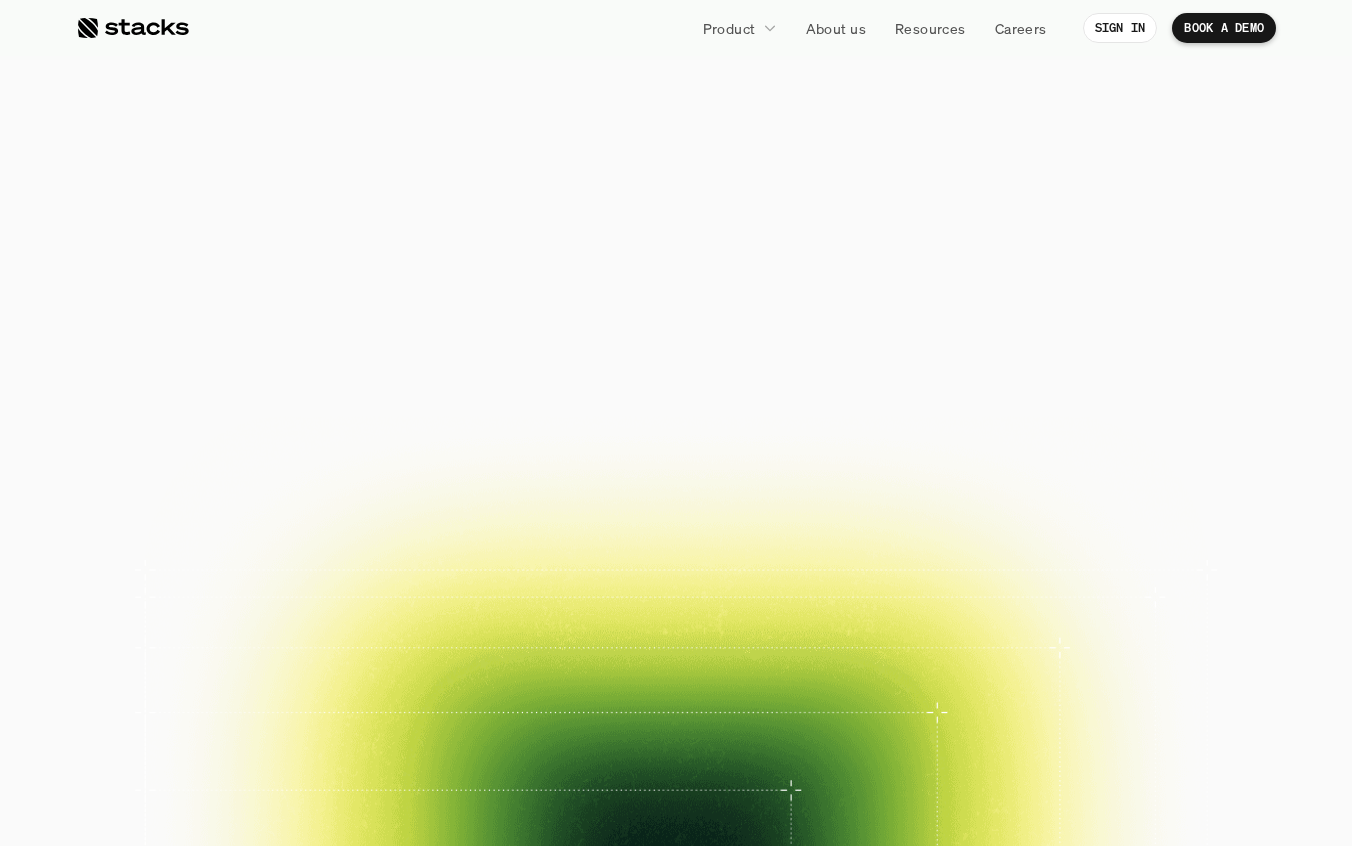 scroll, scrollTop: 0, scrollLeft: 0, axis: both 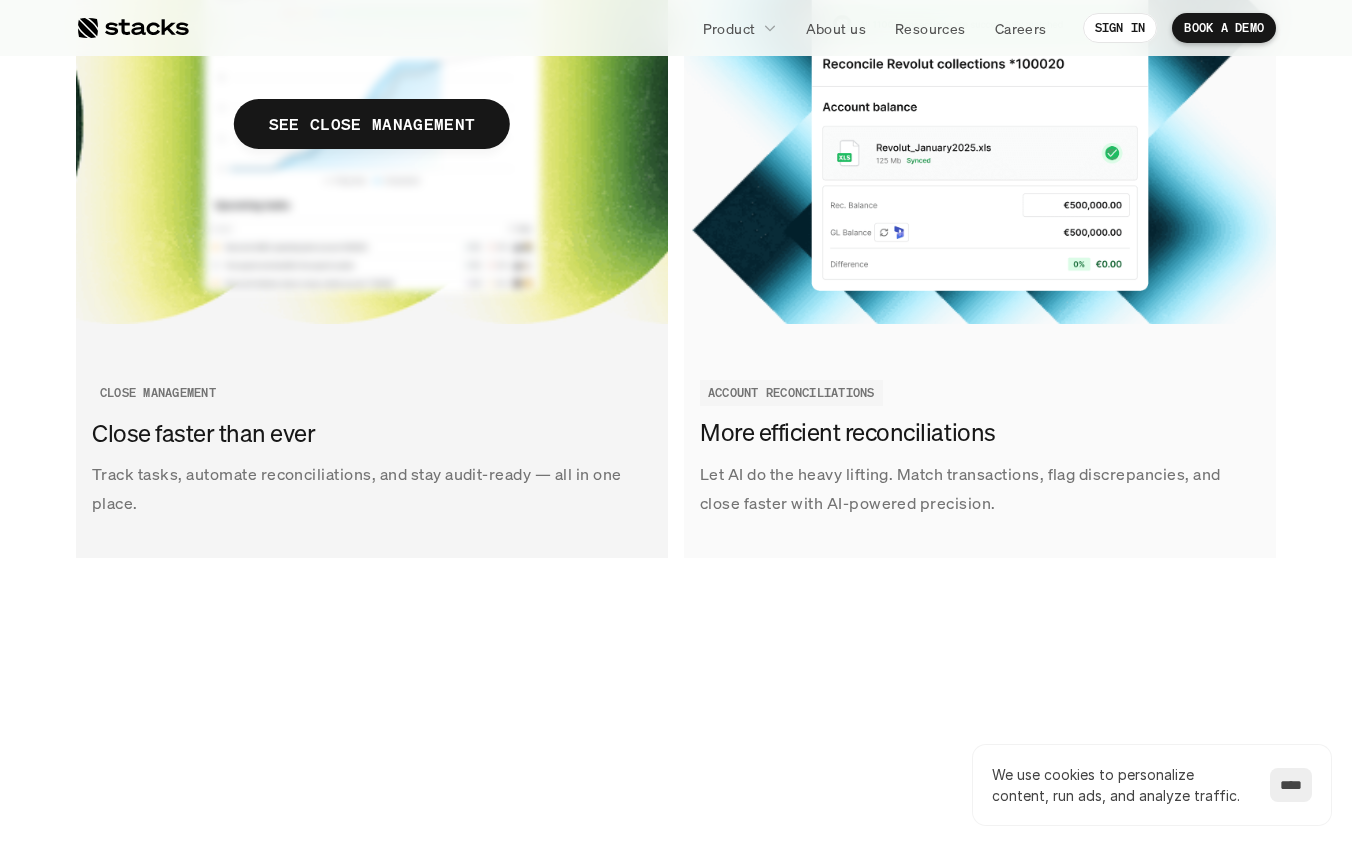 click at bounding box center [372, 124] 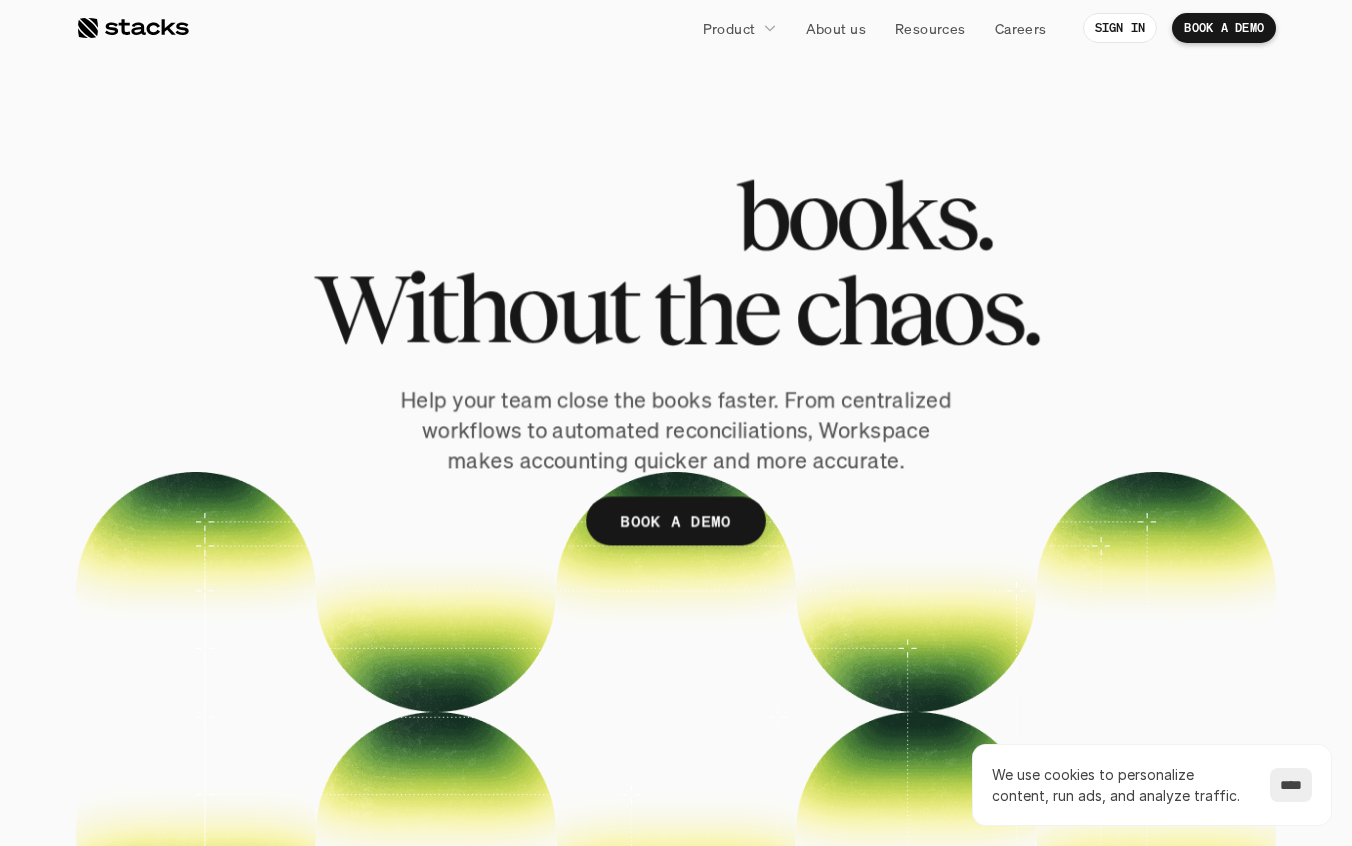 scroll, scrollTop: 0, scrollLeft: 0, axis: both 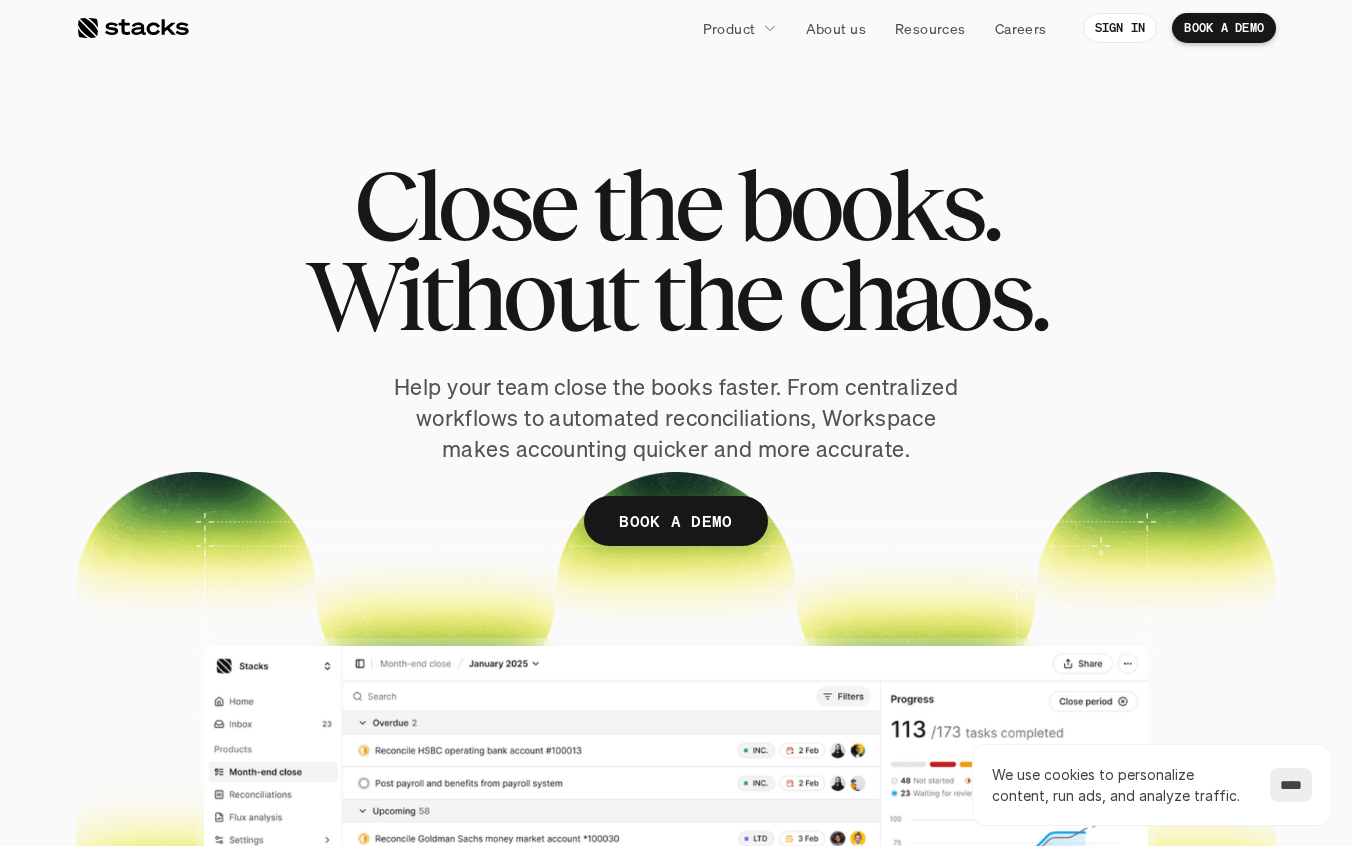 click at bounding box center (132, 28) 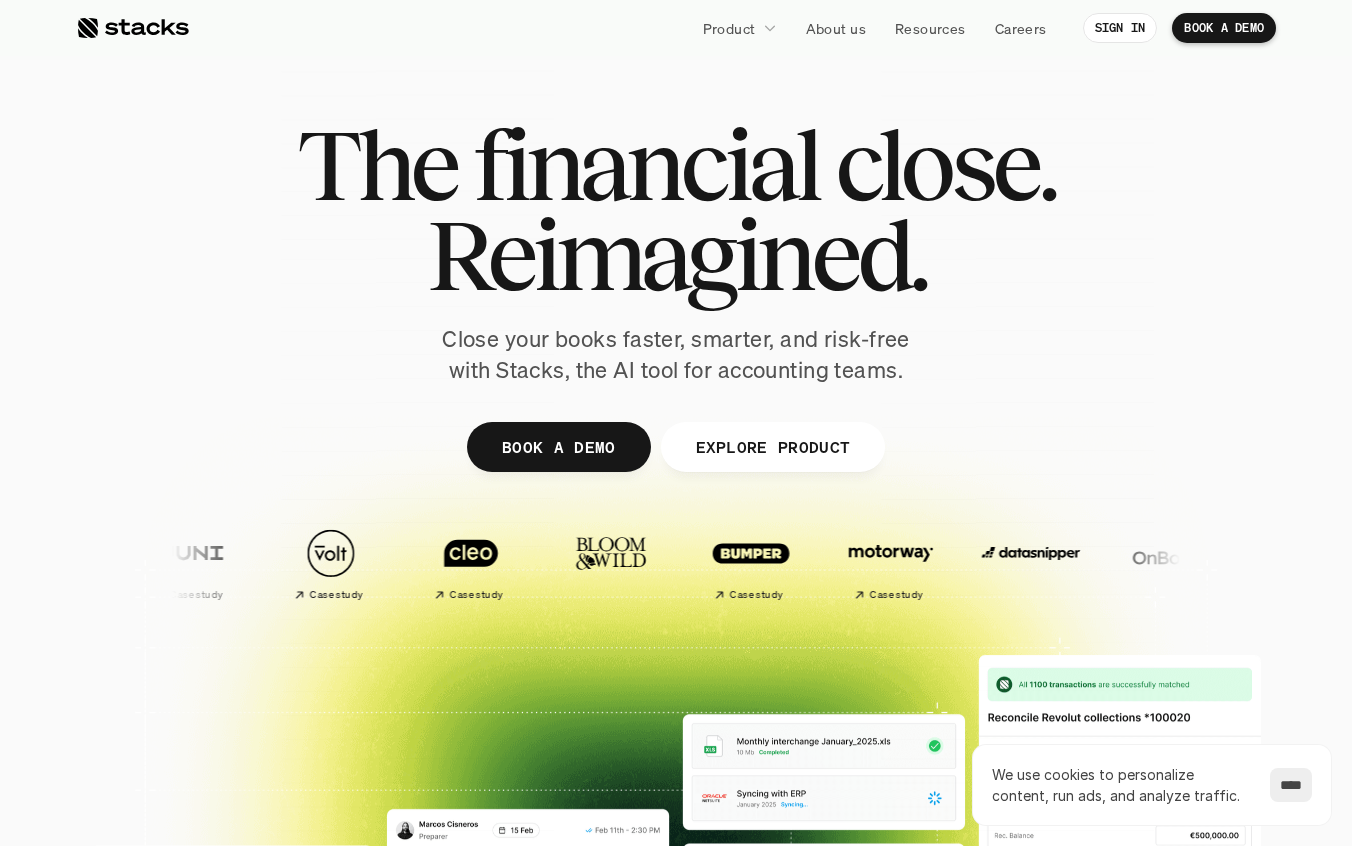 scroll, scrollTop: 0, scrollLeft: 0, axis: both 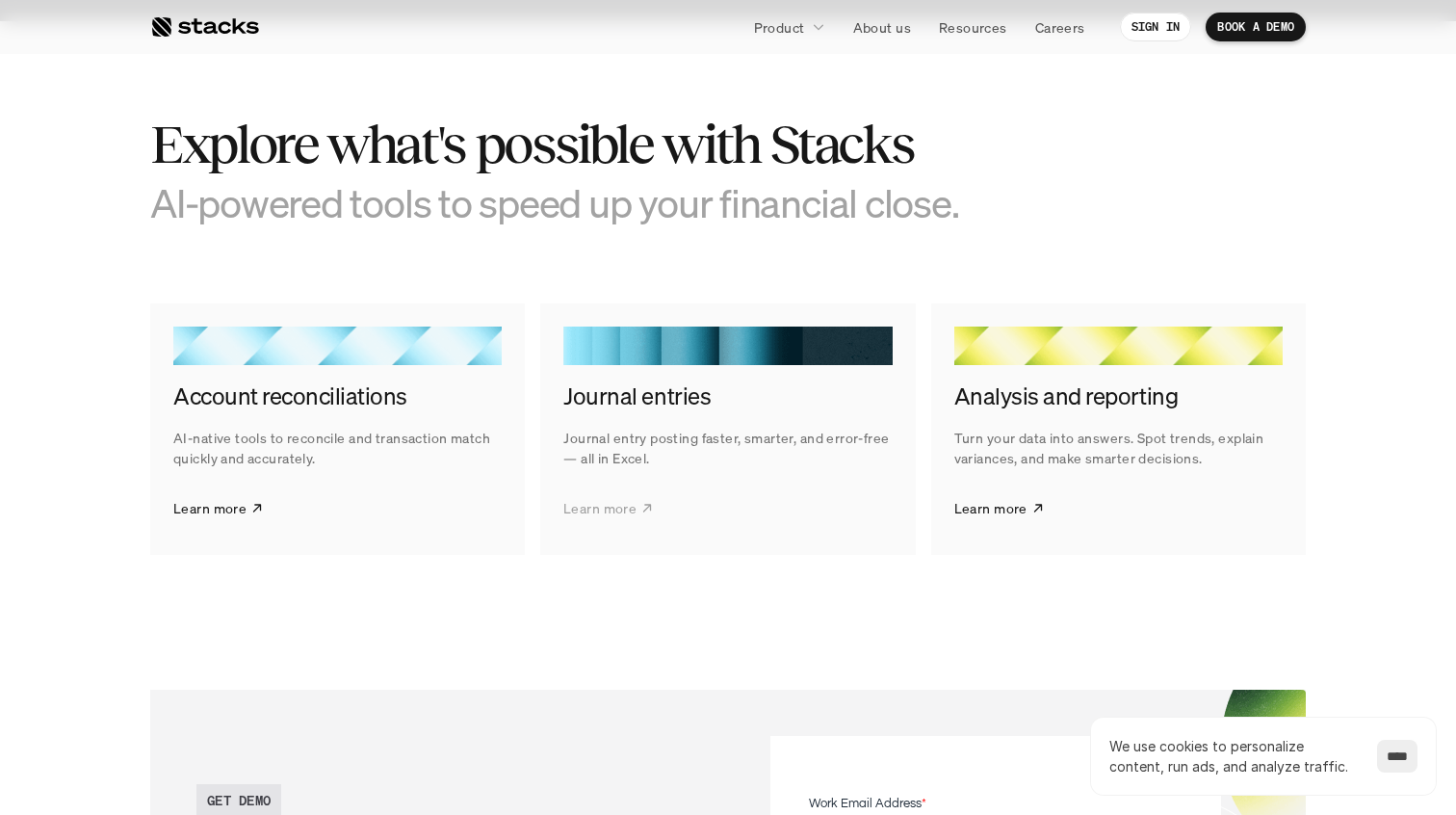 click on "Learn more" at bounding box center [600, 508] 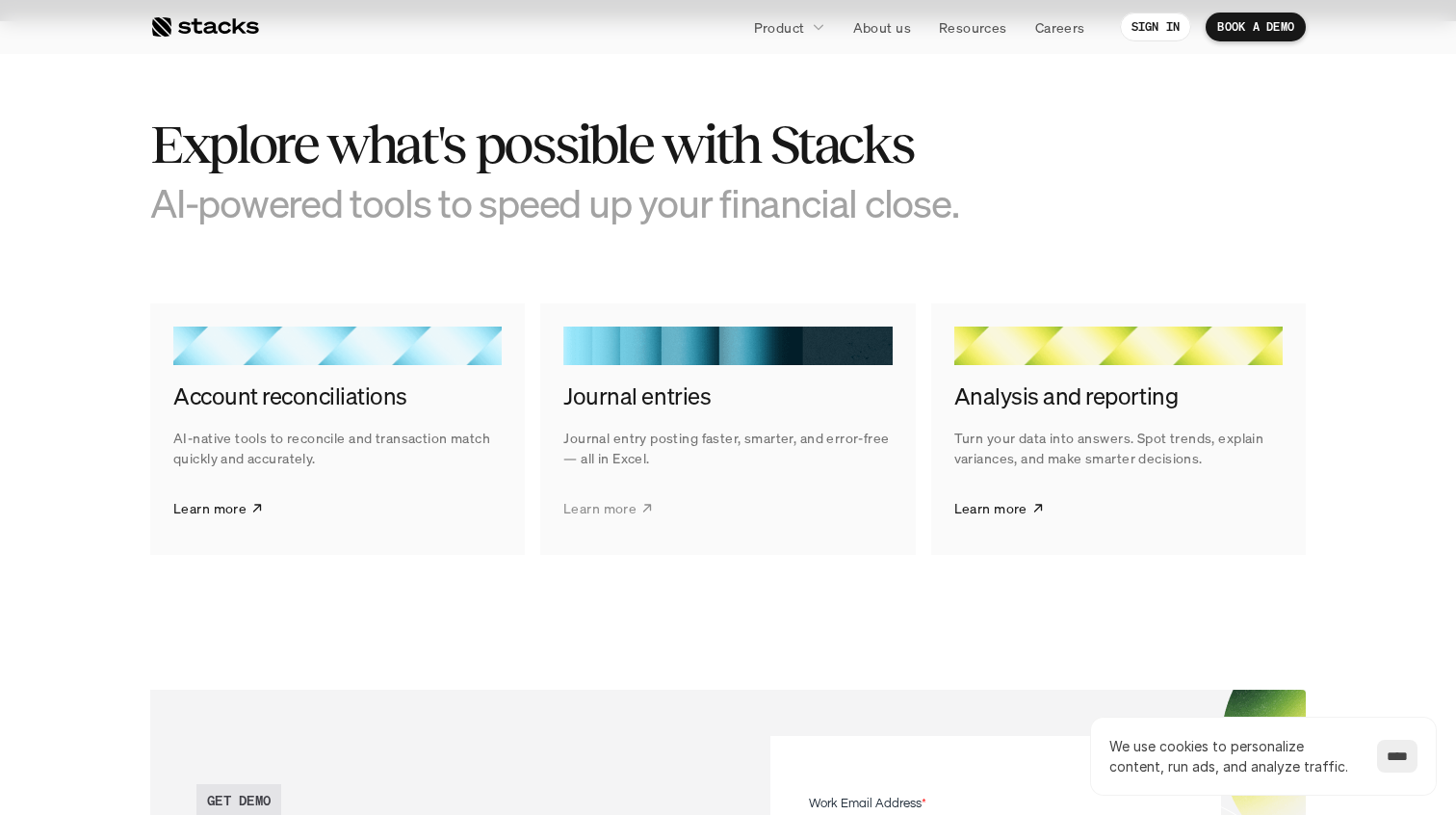 scroll, scrollTop: 0, scrollLeft: 0, axis: both 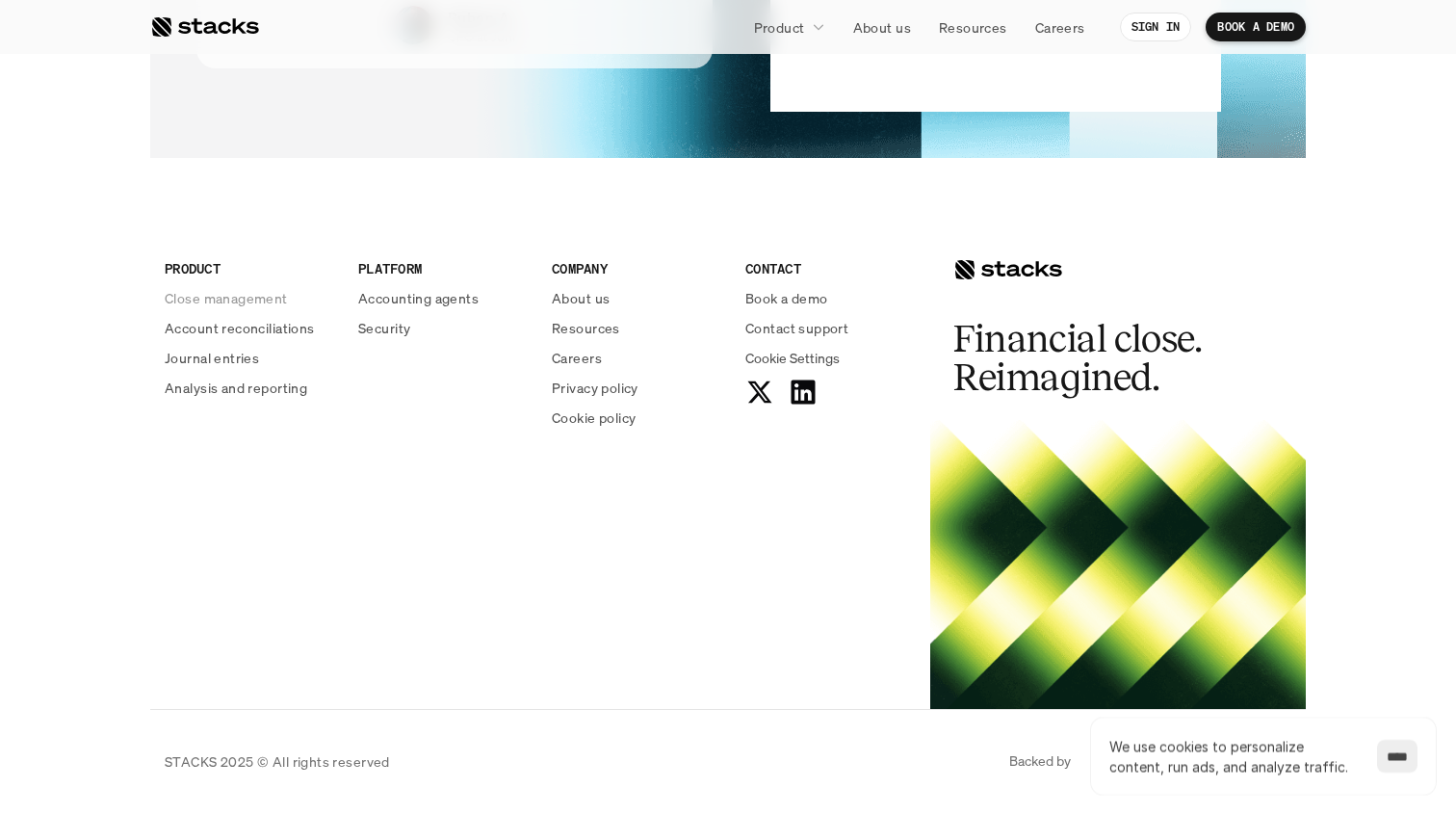 click on "Close management" at bounding box center (226, 298) 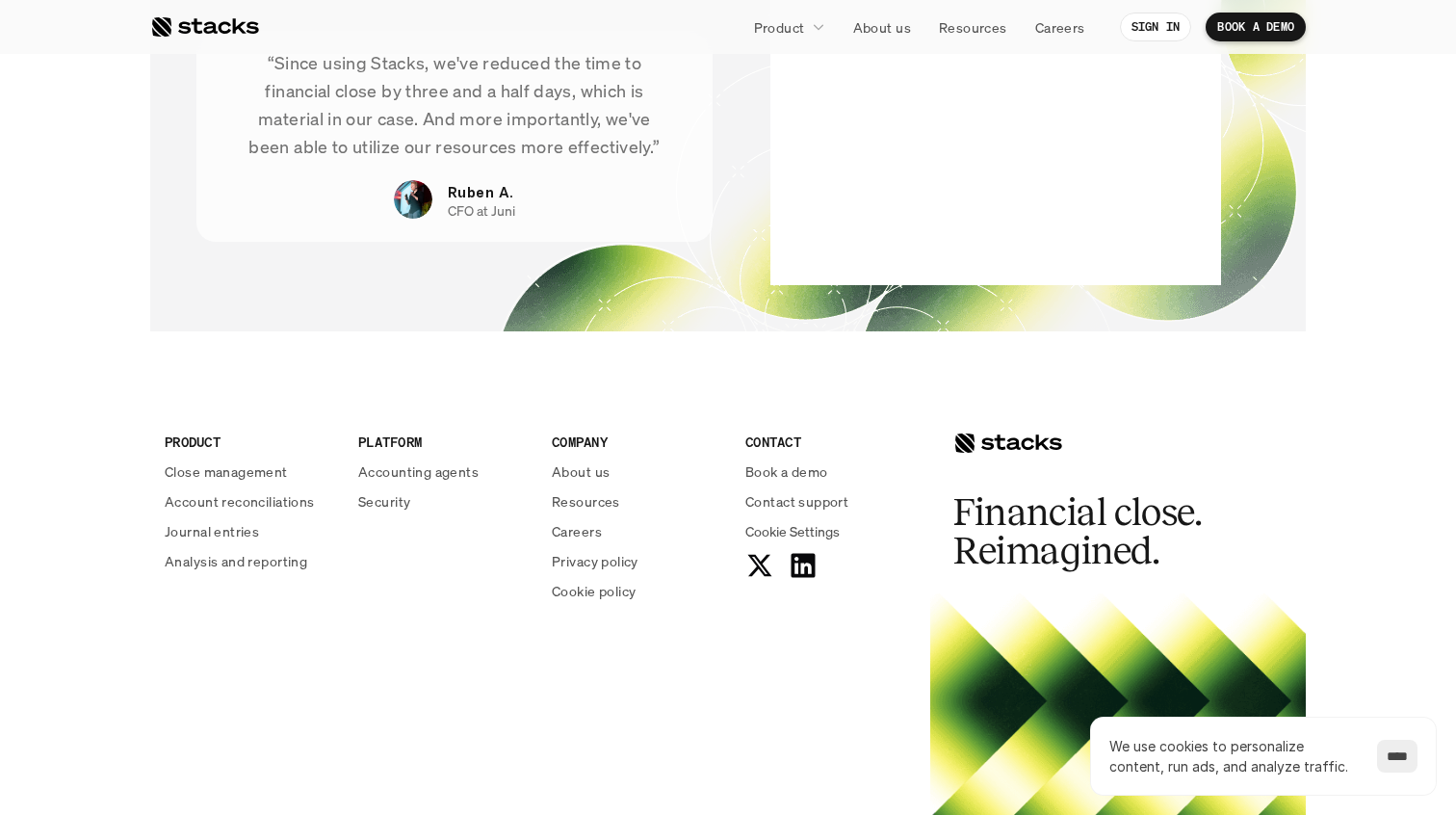 scroll, scrollTop: 0, scrollLeft: 0, axis: both 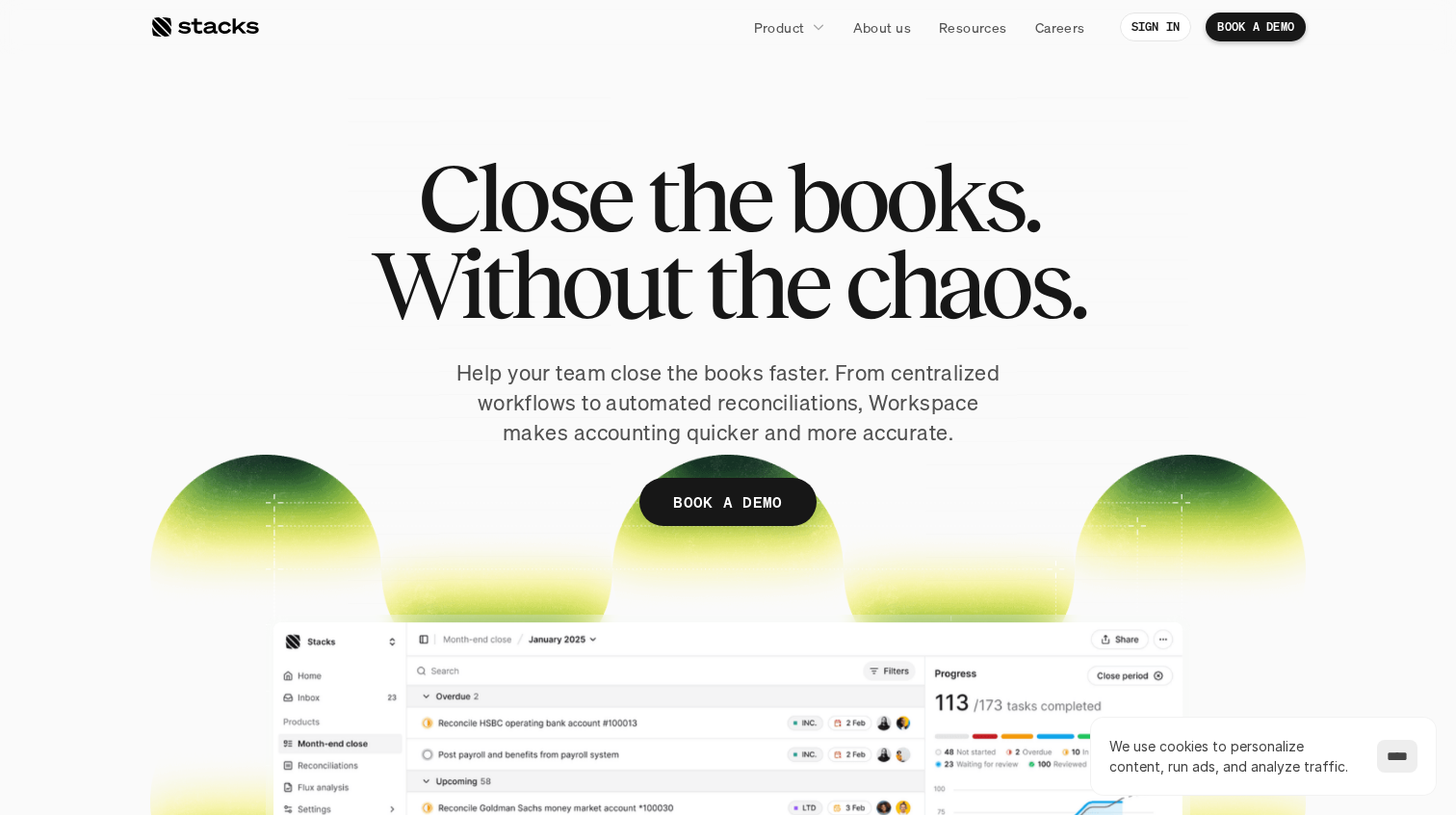 click at bounding box center [204, 27] 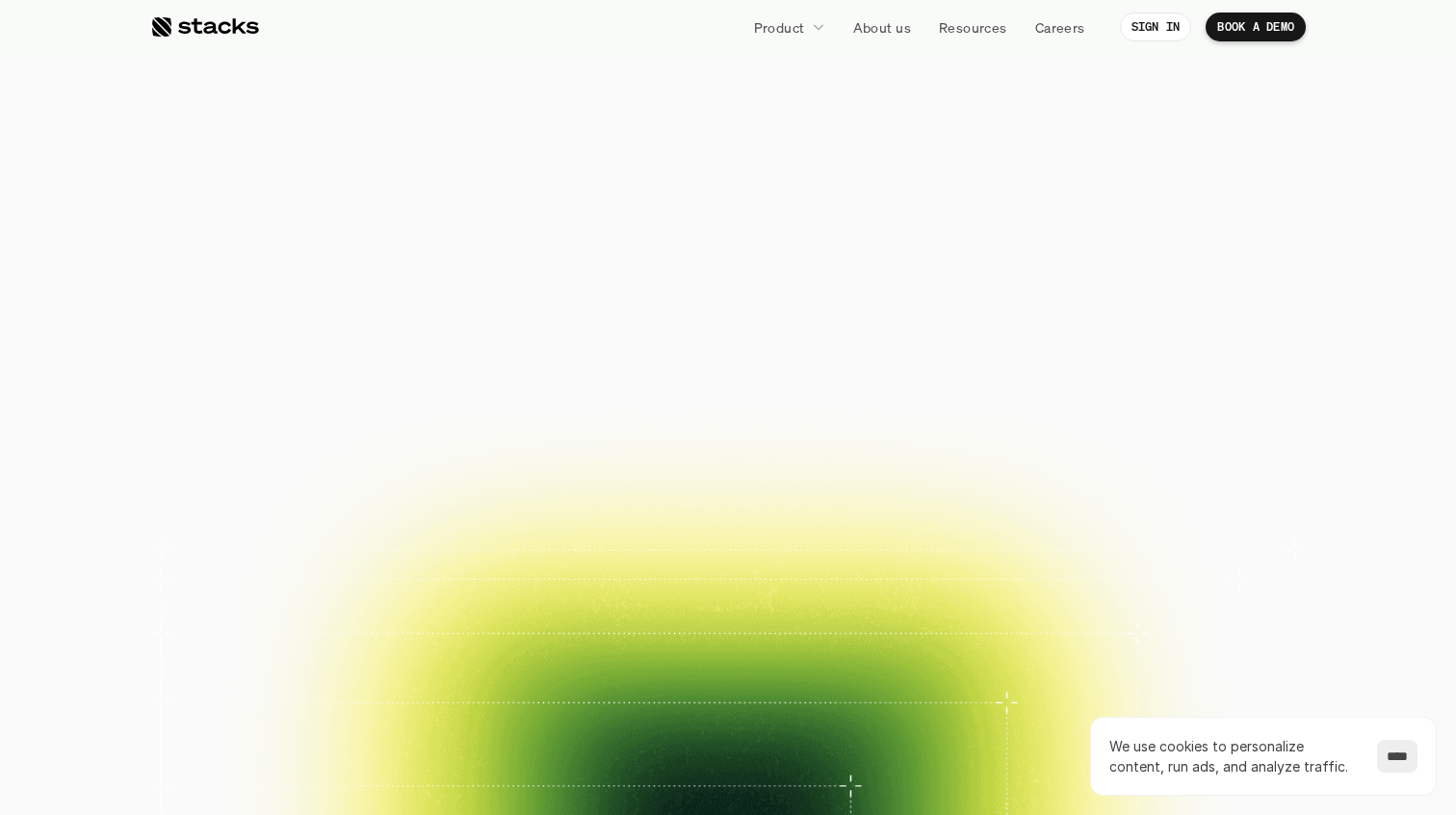scroll, scrollTop: 0, scrollLeft: 0, axis: both 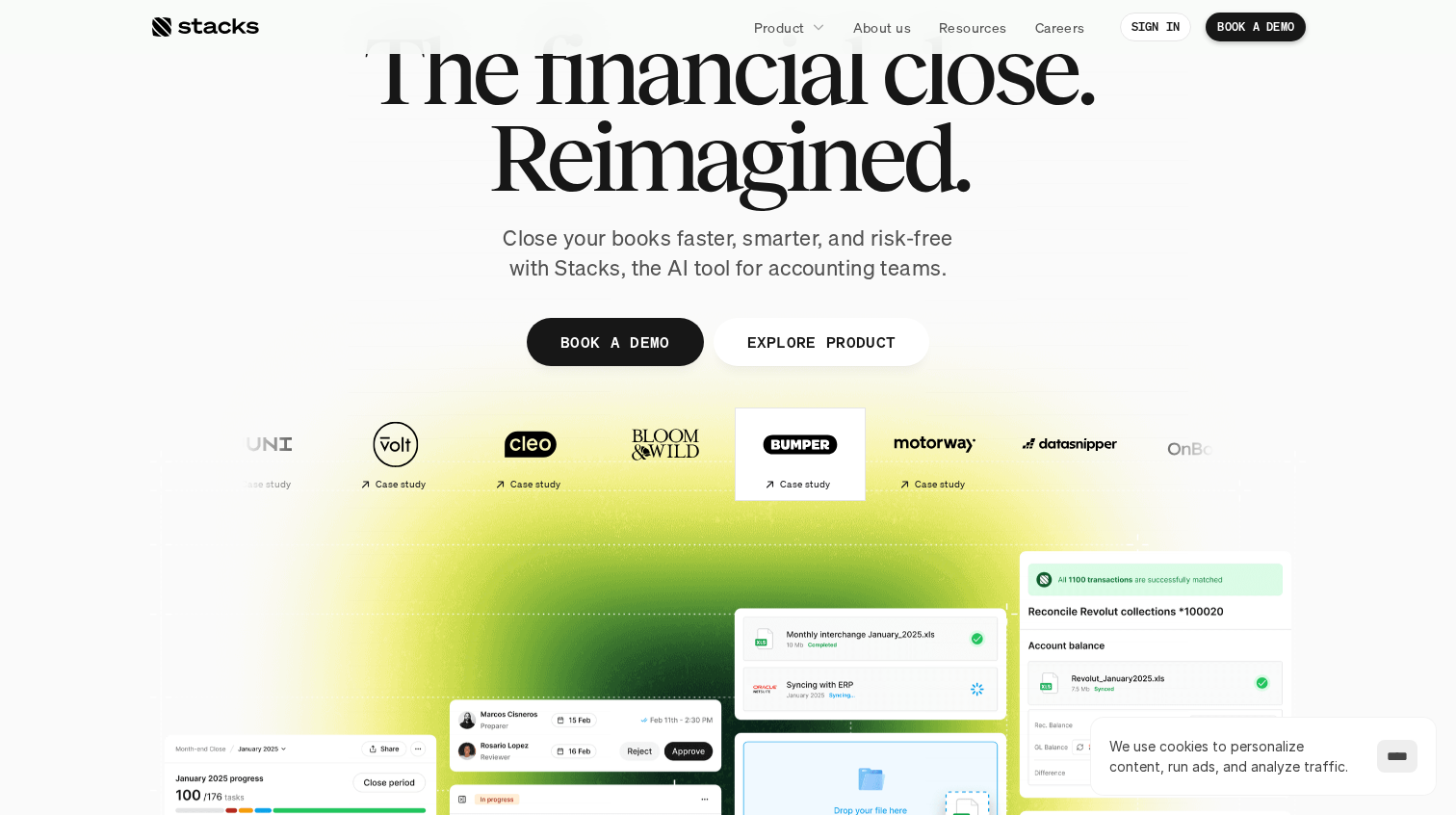 click at bounding box center (800, 444) 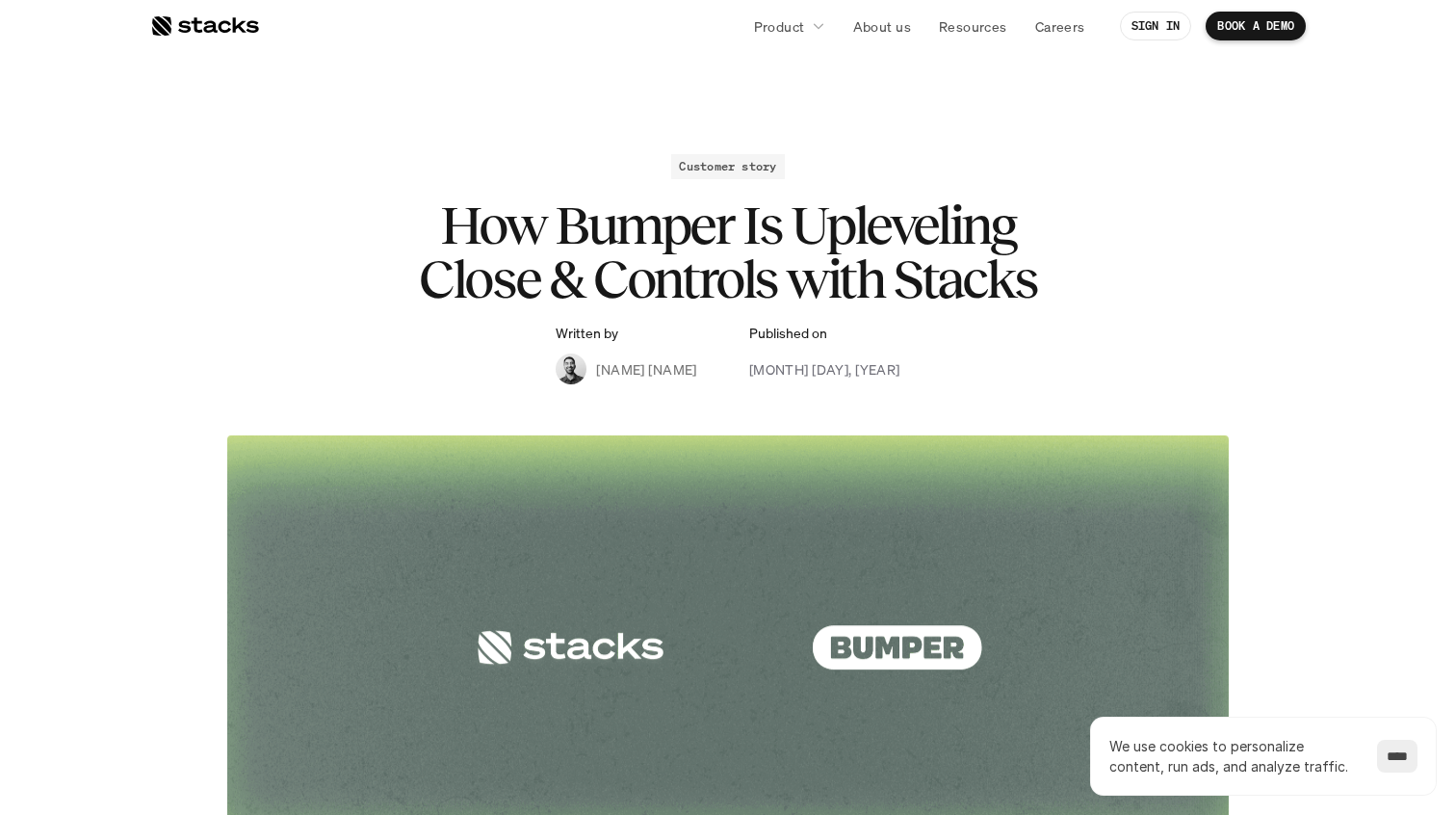 scroll, scrollTop: 0, scrollLeft: 0, axis: both 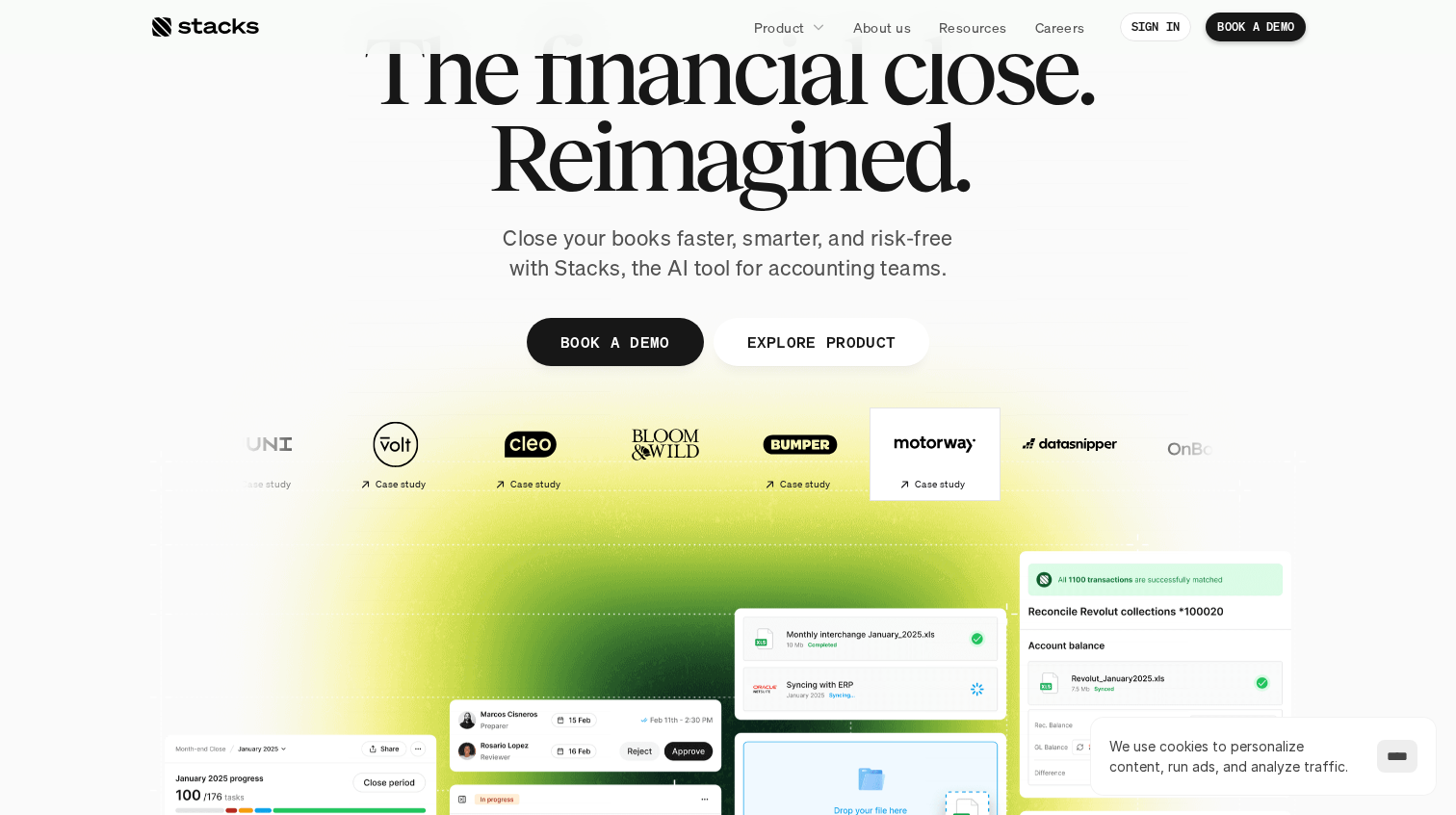 click at bounding box center (935, 444) 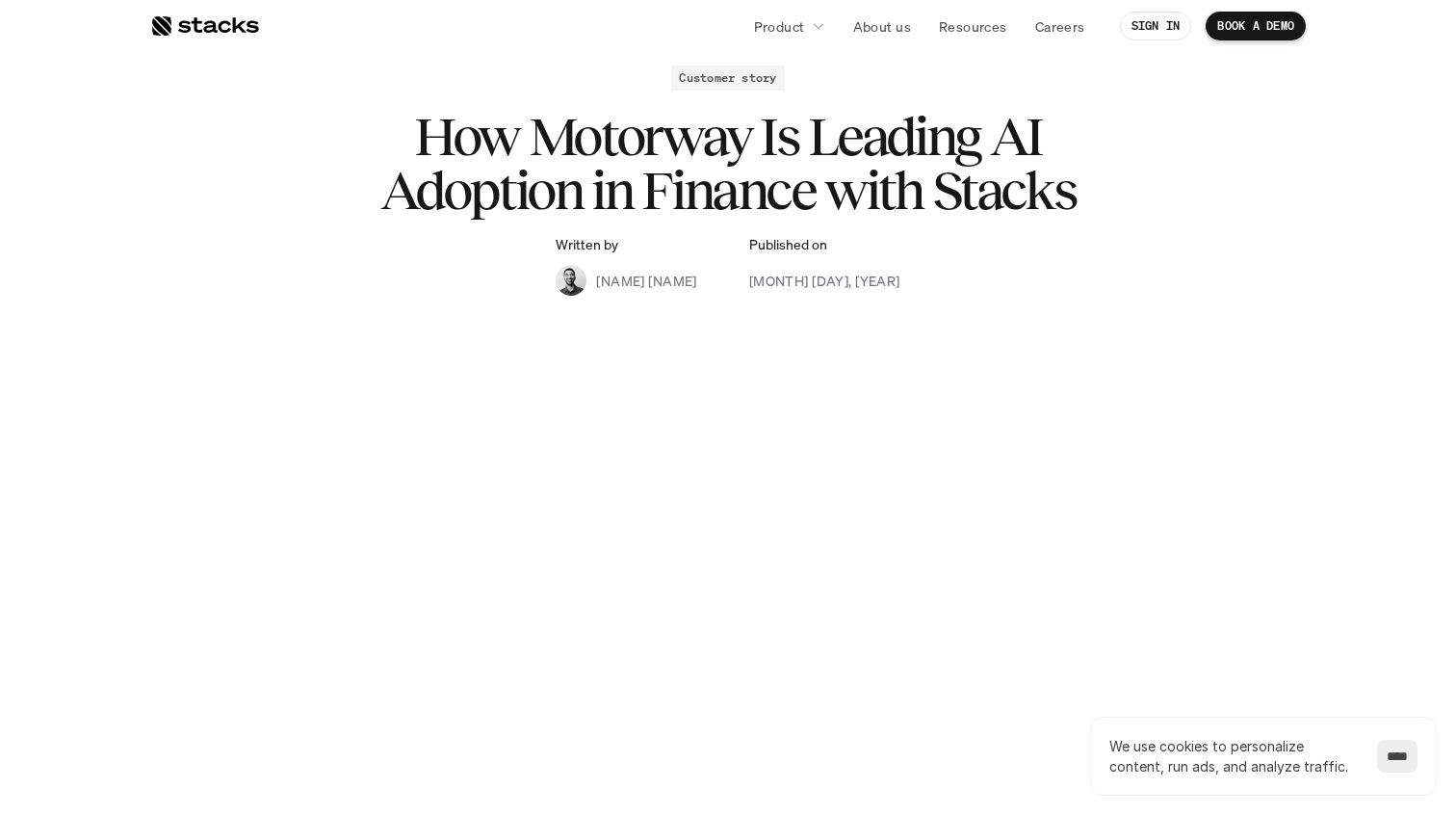 scroll, scrollTop: 0, scrollLeft: 0, axis: both 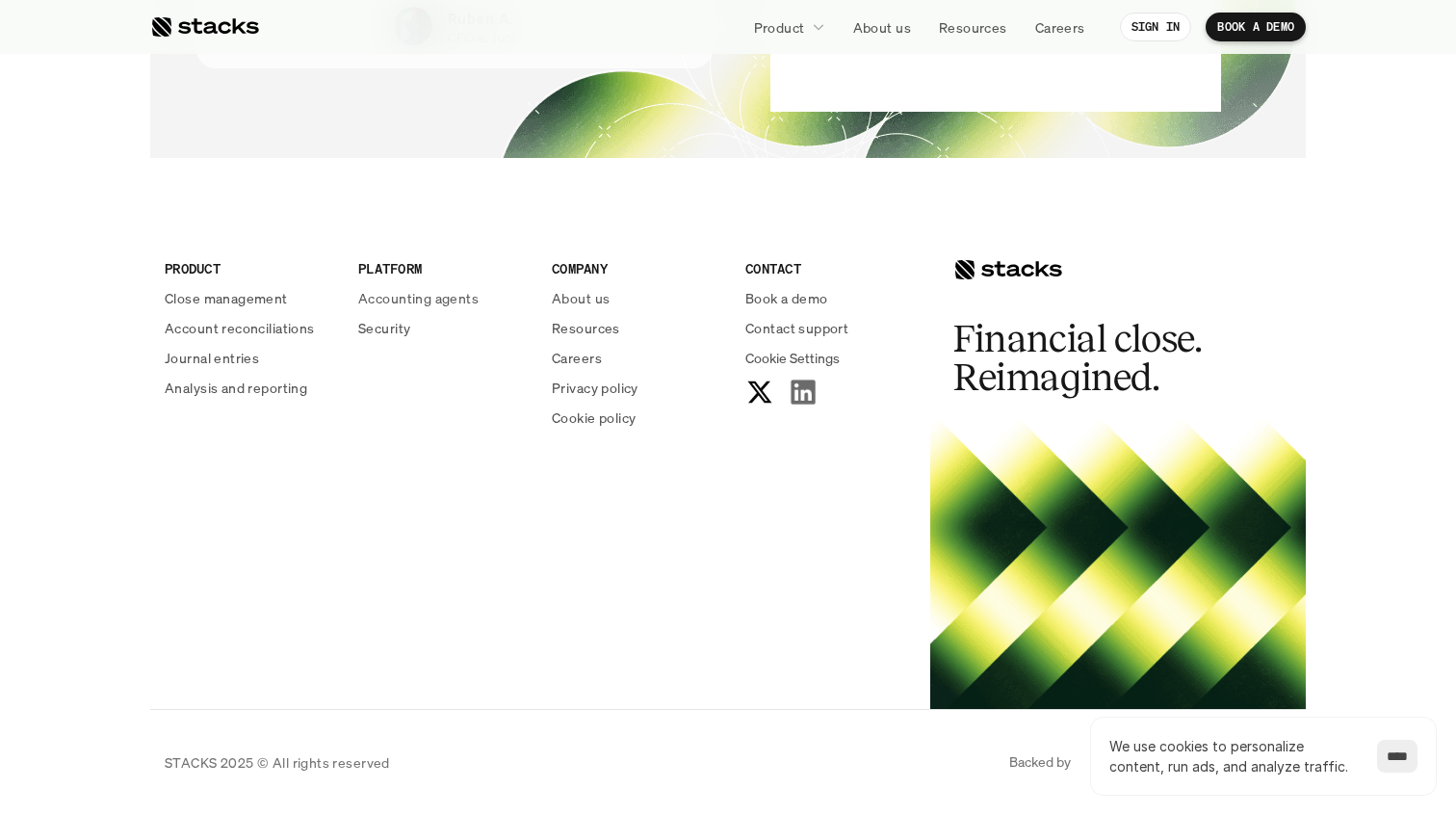 click 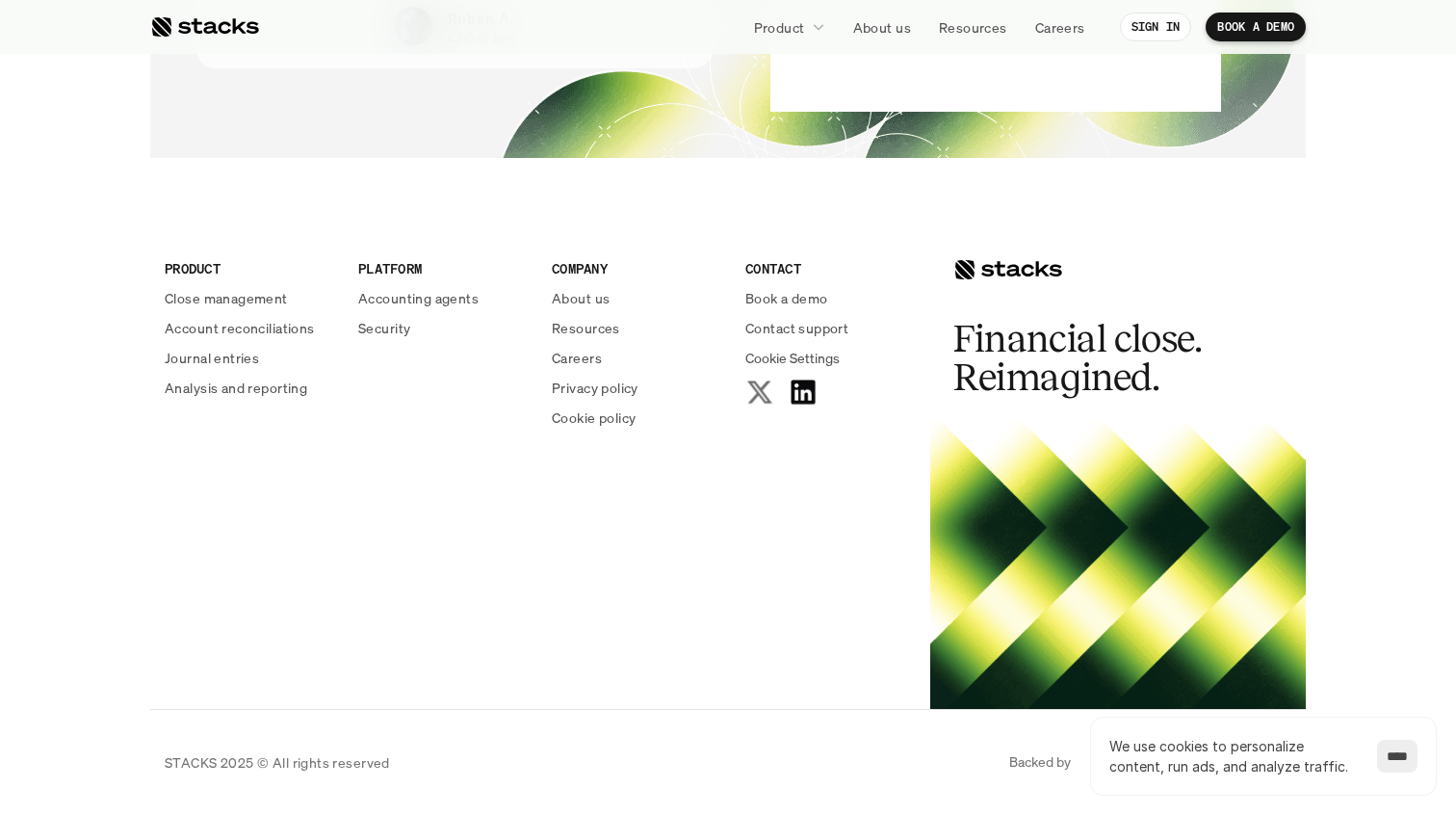click 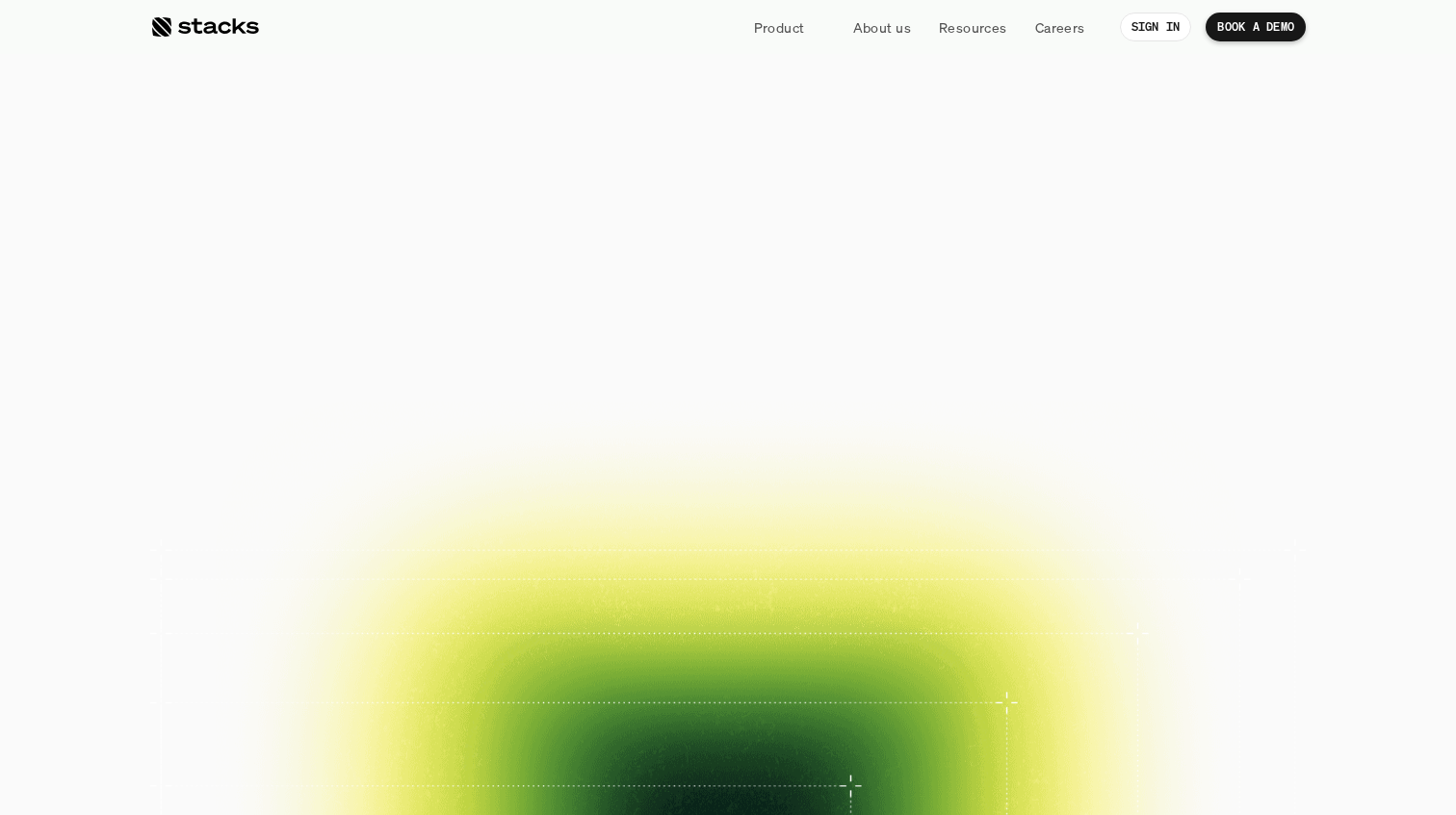 scroll, scrollTop: 0, scrollLeft: 0, axis: both 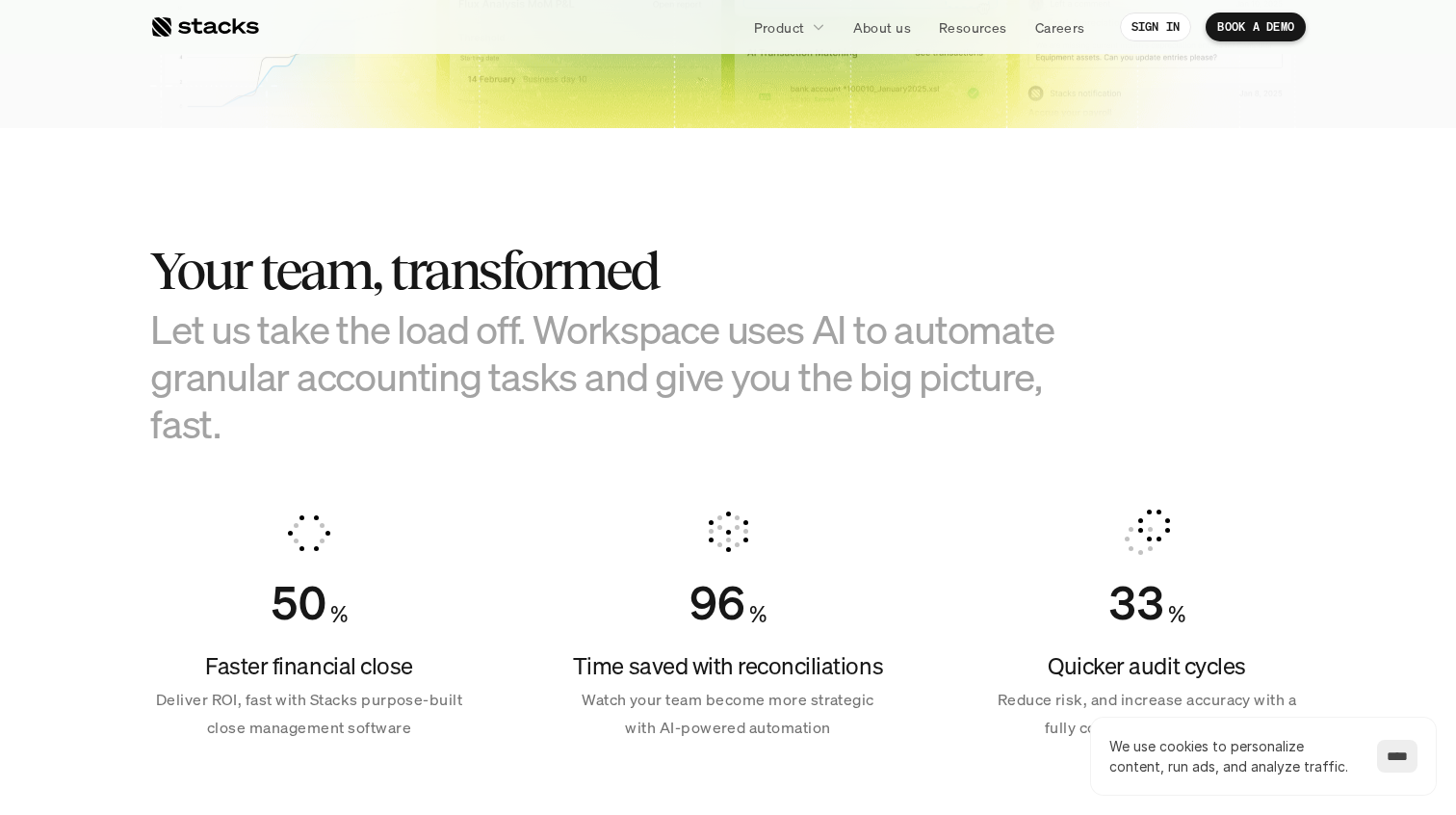 click at bounding box center (204, 27) 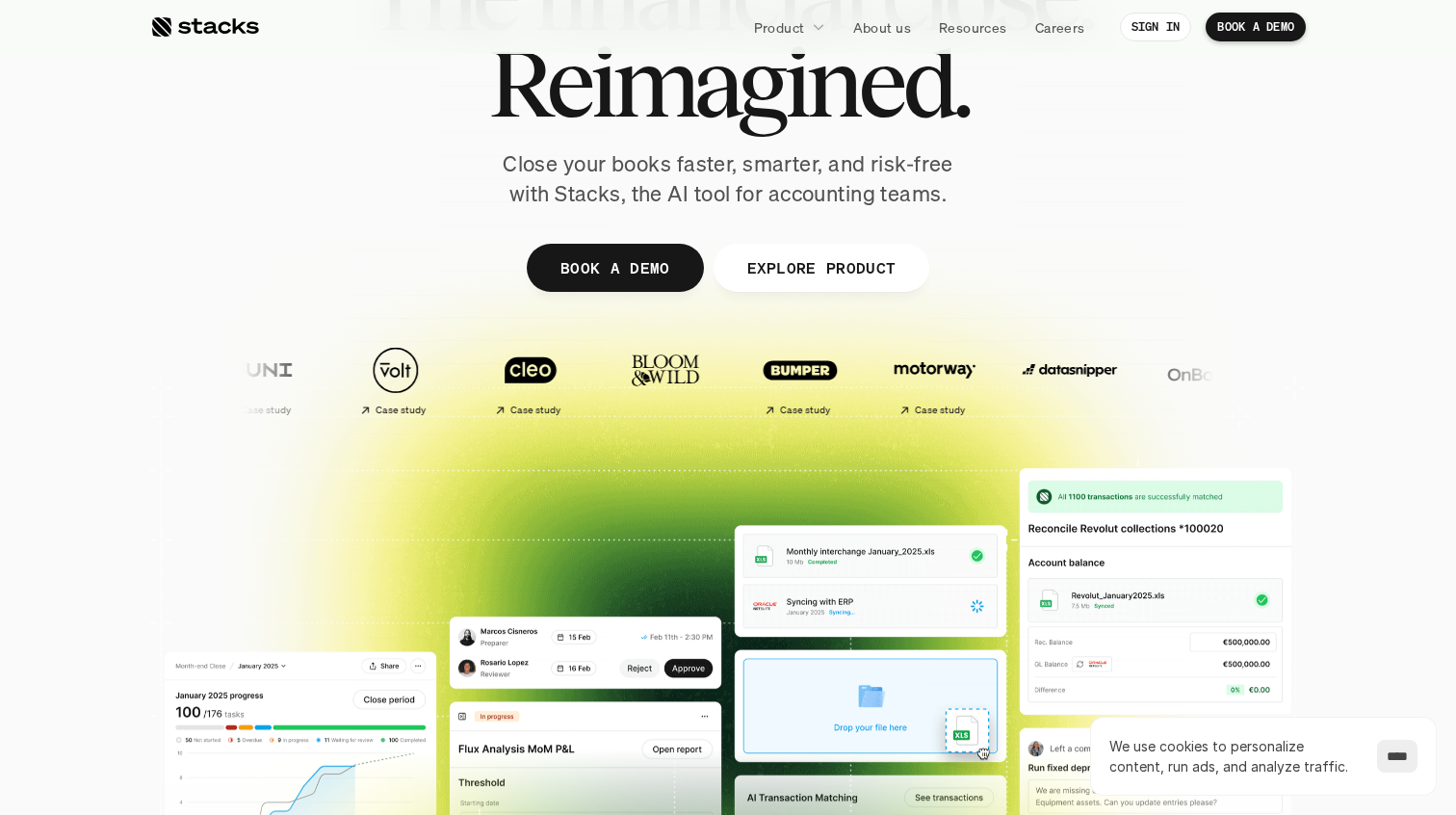 scroll, scrollTop: 309, scrollLeft: 0, axis: vertical 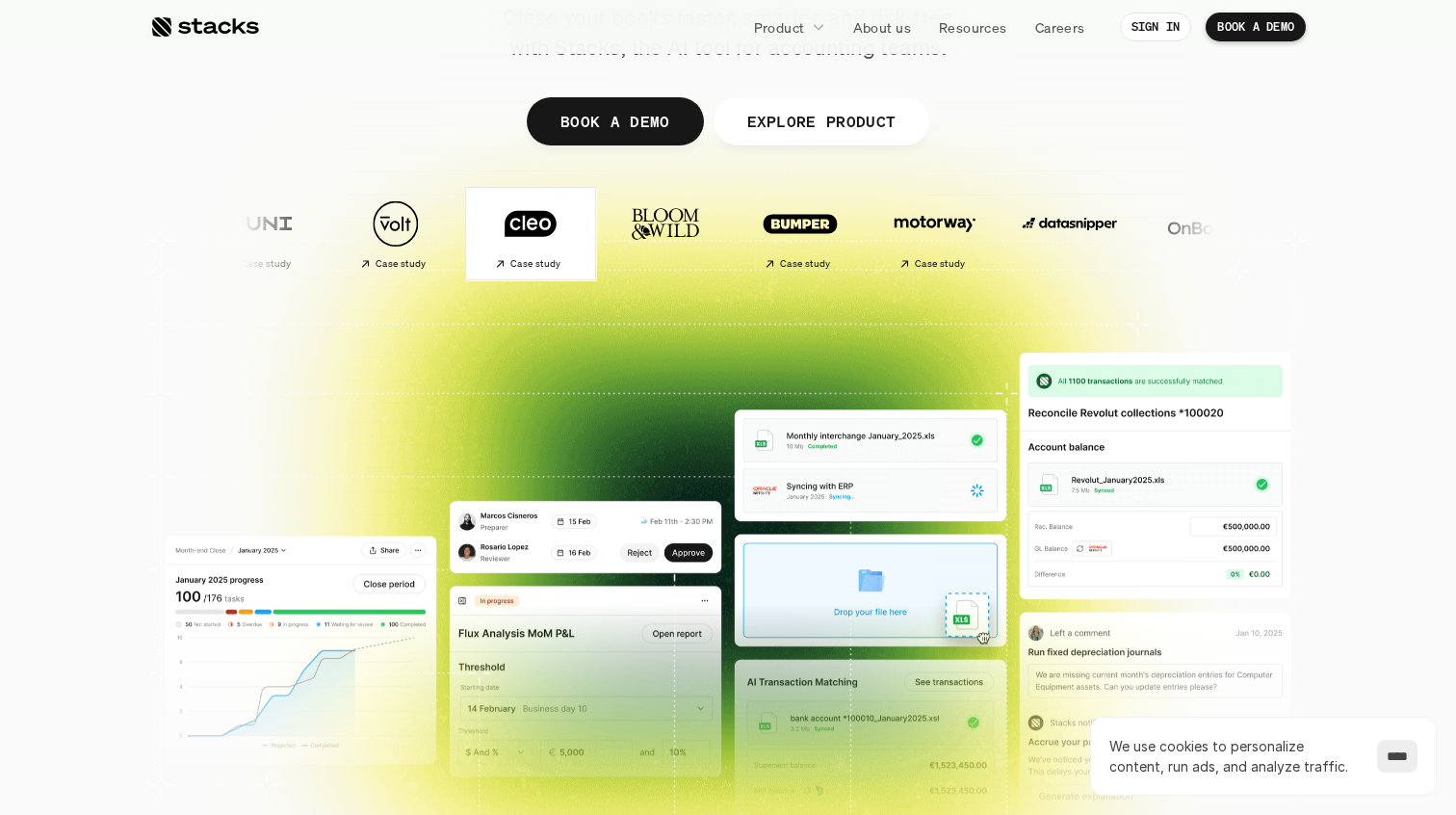 click on "Case study" at bounding box center [514, 264] 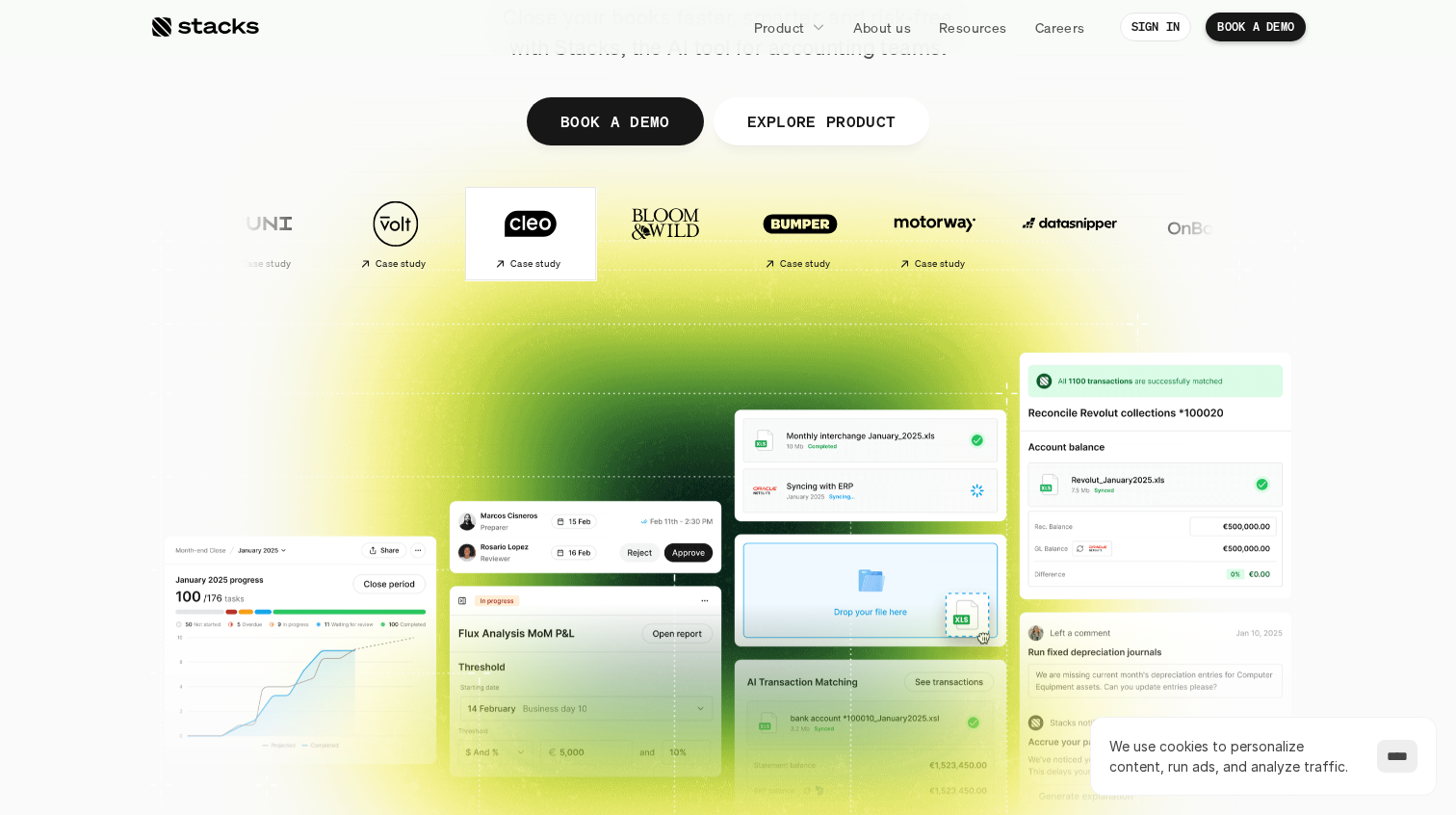 scroll, scrollTop: 0, scrollLeft: 0, axis: both 